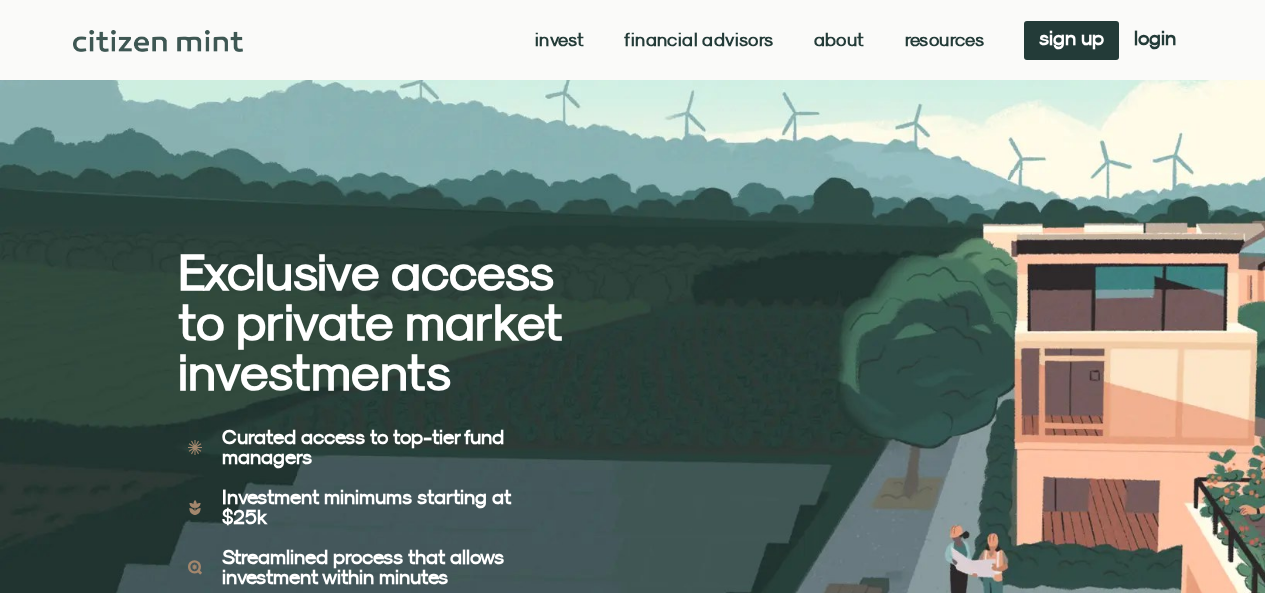 scroll, scrollTop: 0, scrollLeft: 0, axis: both 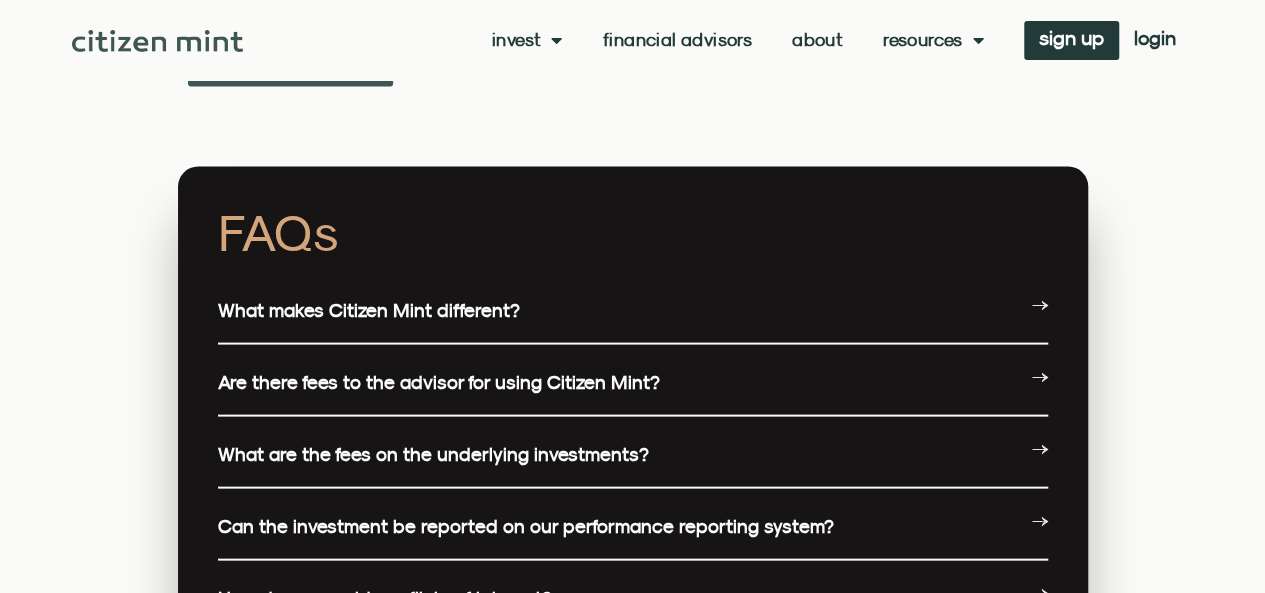 click 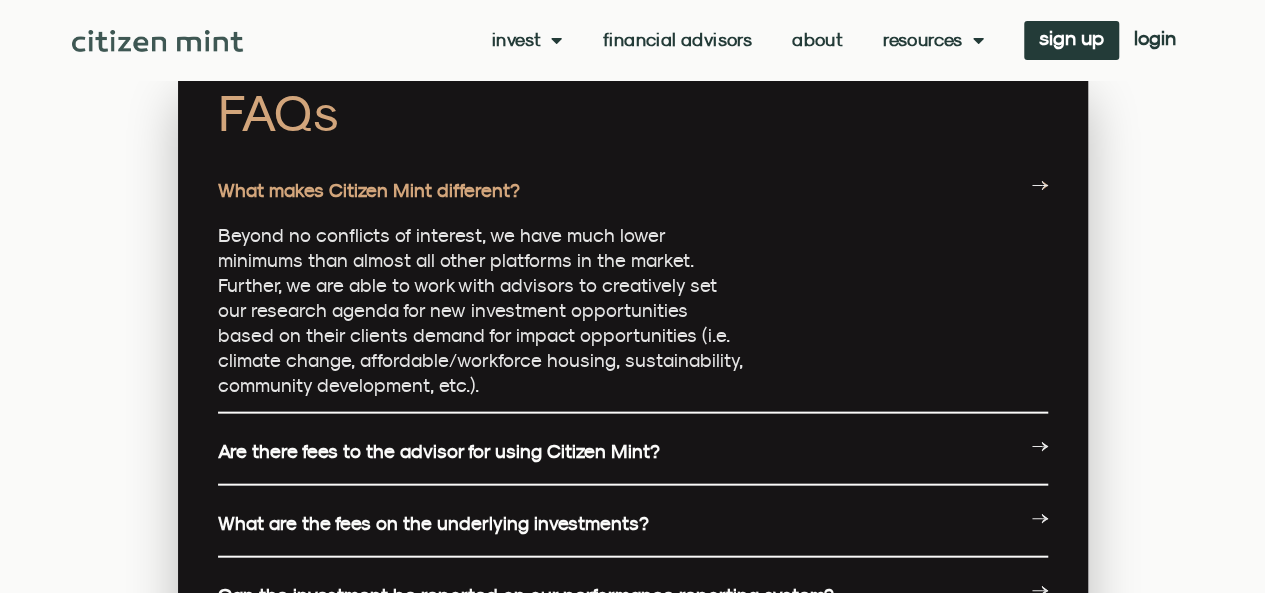 scroll, scrollTop: 5900, scrollLeft: 0, axis: vertical 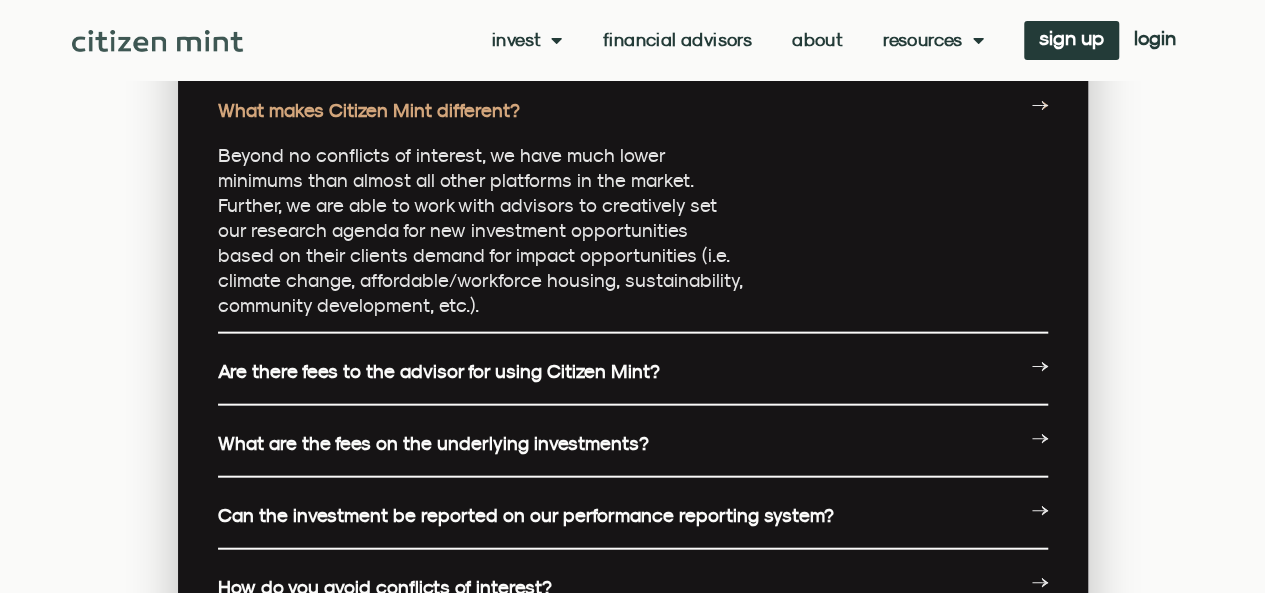 click on "Are there fees to the advisor for using Citizen Mint?" at bounding box center (633, 372) 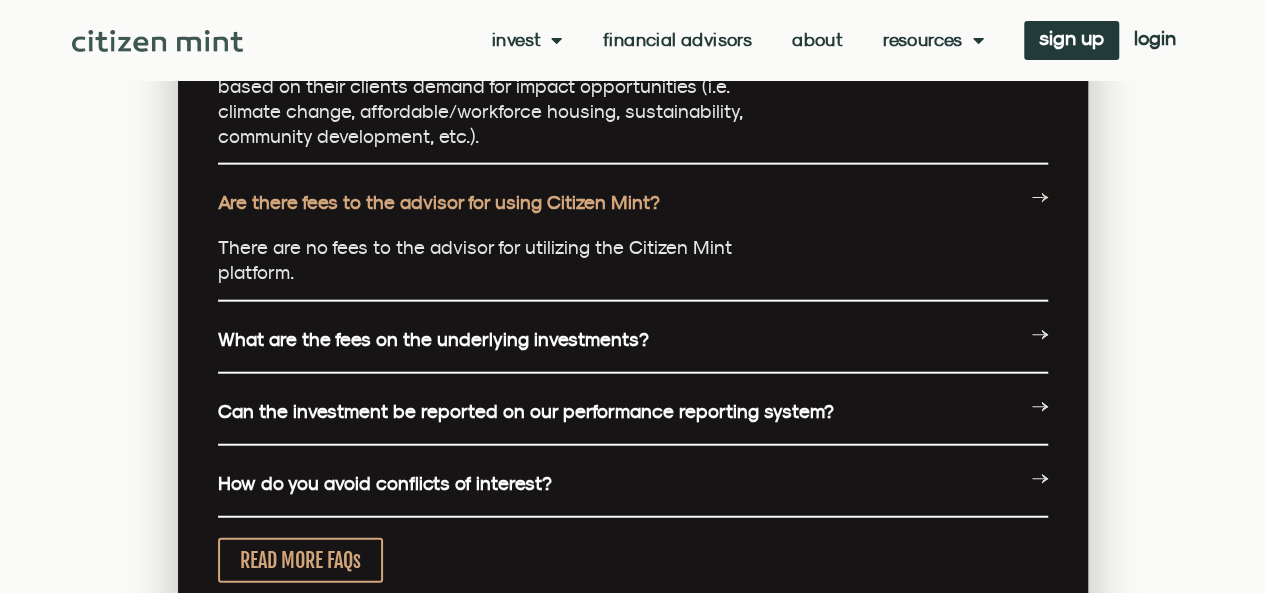 scroll, scrollTop: 6100, scrollLeft: 0, axis: vertical 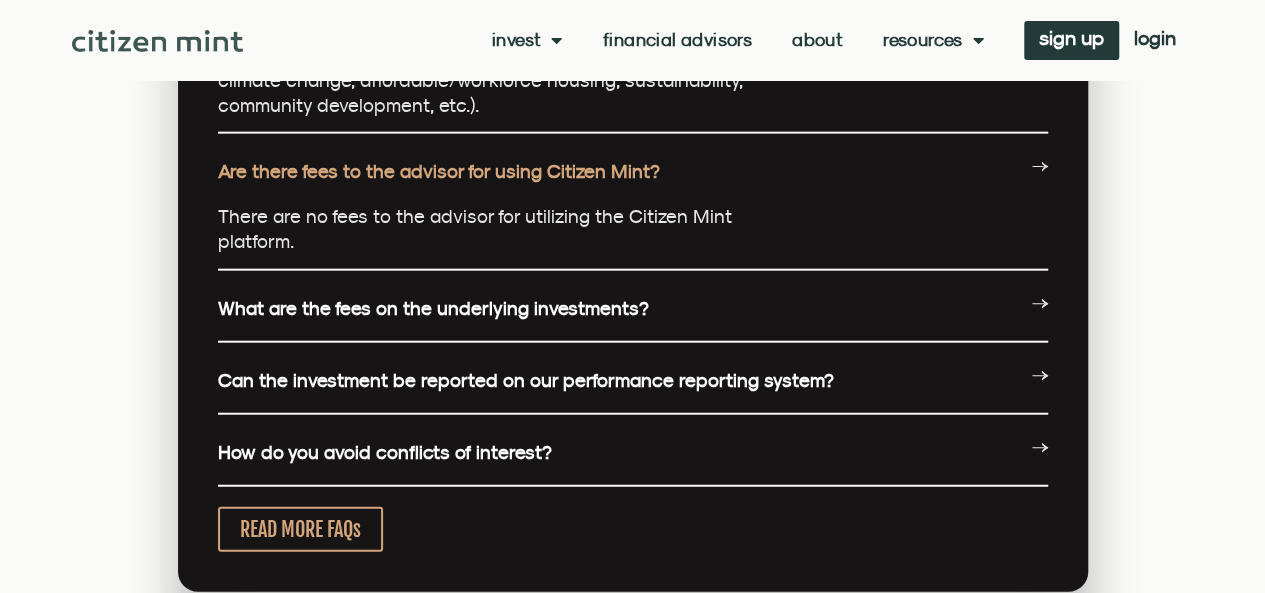 click on "What are the fees on the underlying investments?" at bounding box center [633, 309] 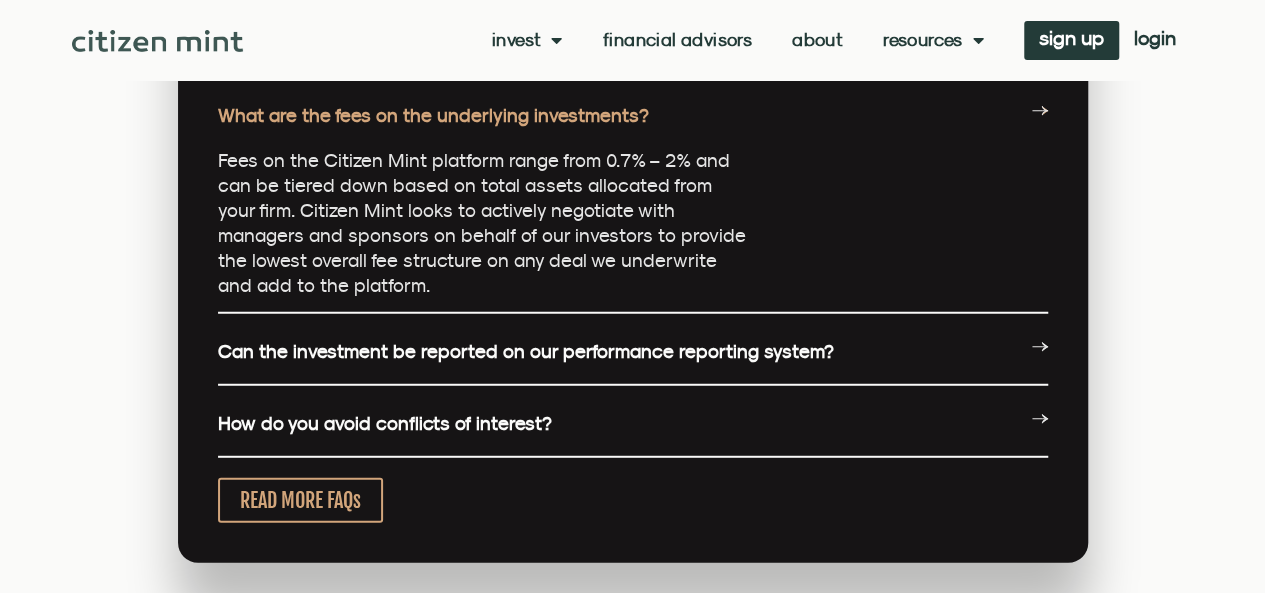 scroll, scrollTop: 6300, scrollLeft: 0, axis: vertical 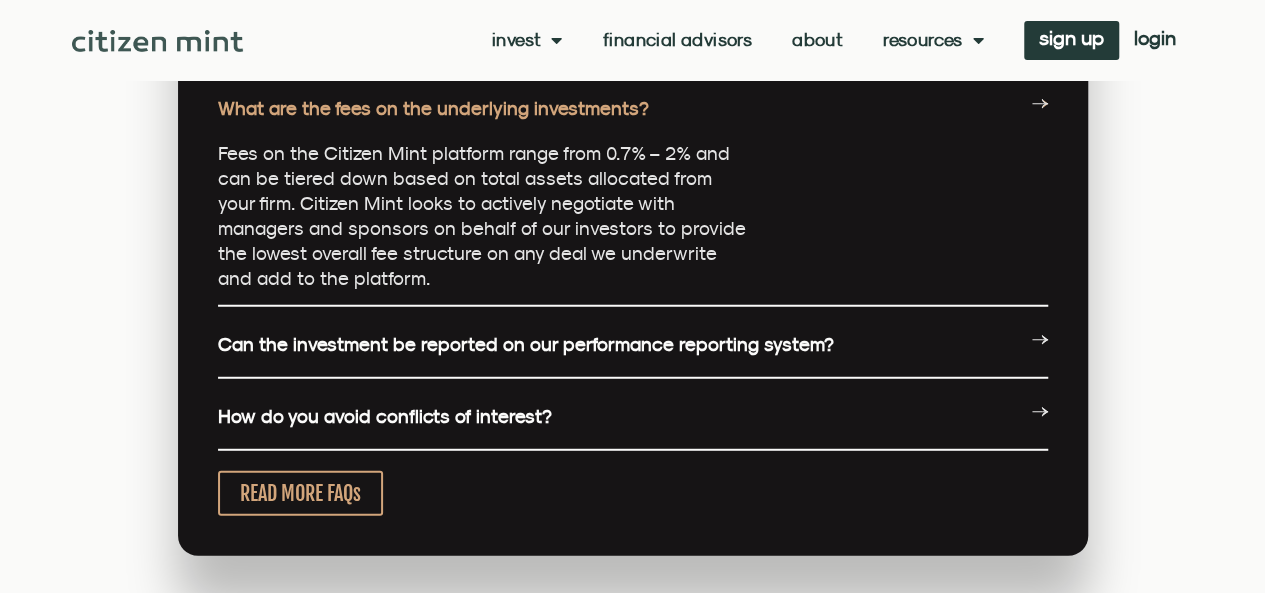 click on "Can the investment be reported on our performance reporting system?" at bounding box center (633, 345) 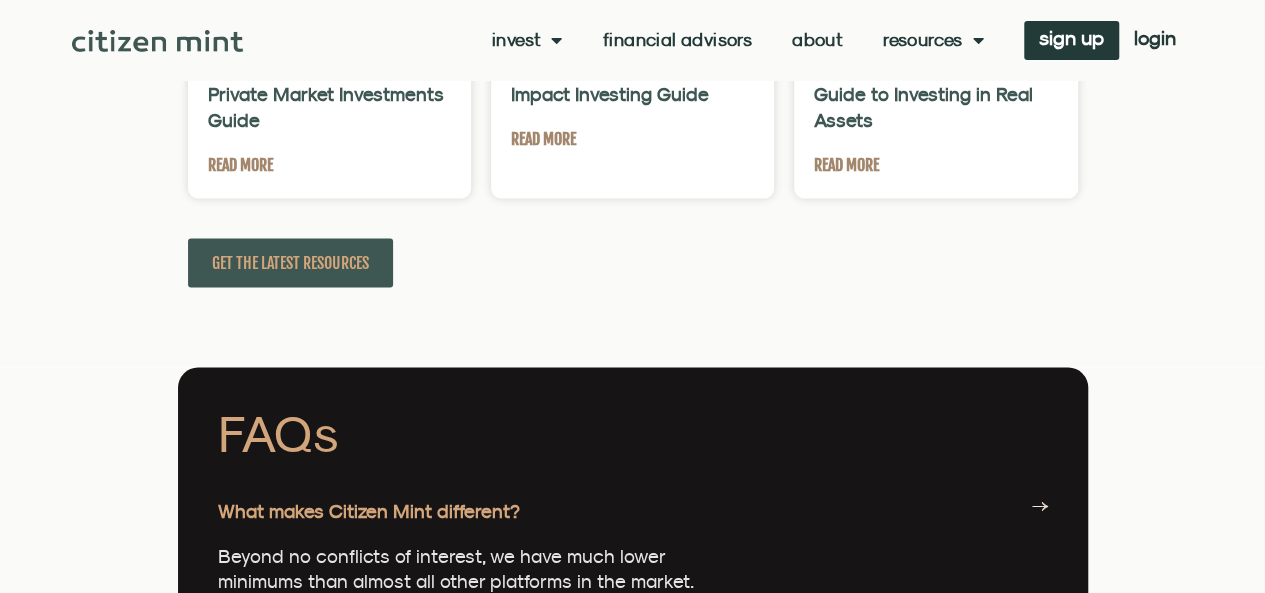 scroll, scrollTop: 5100, scrollLeft: 0, axis: vertical 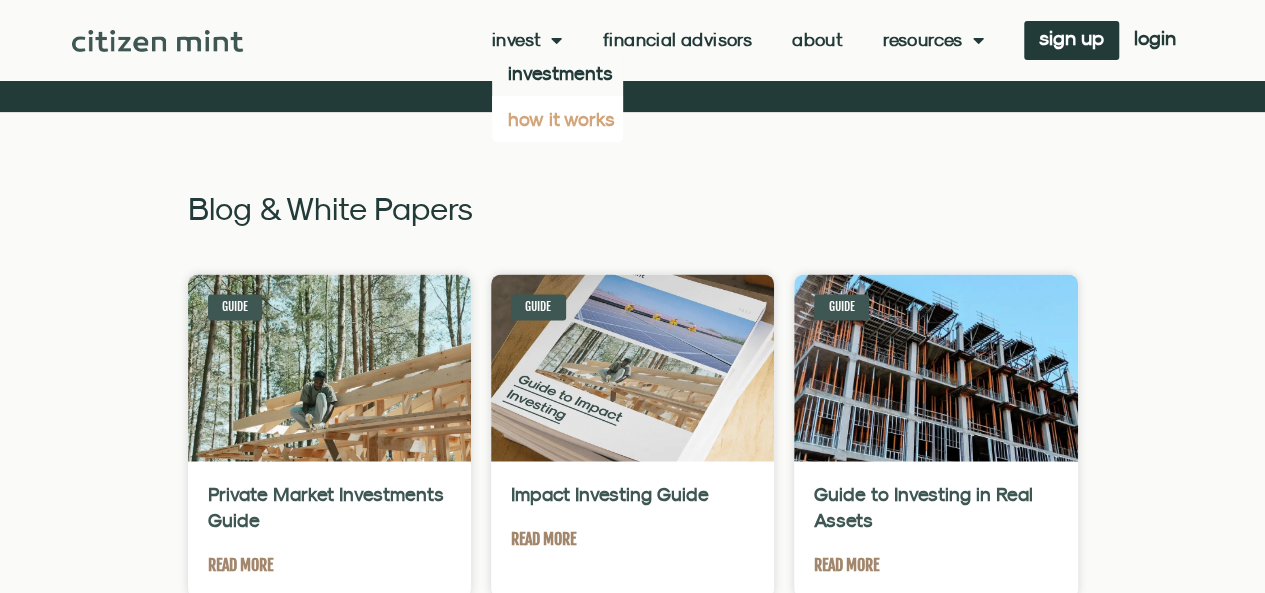 click on "how it works" 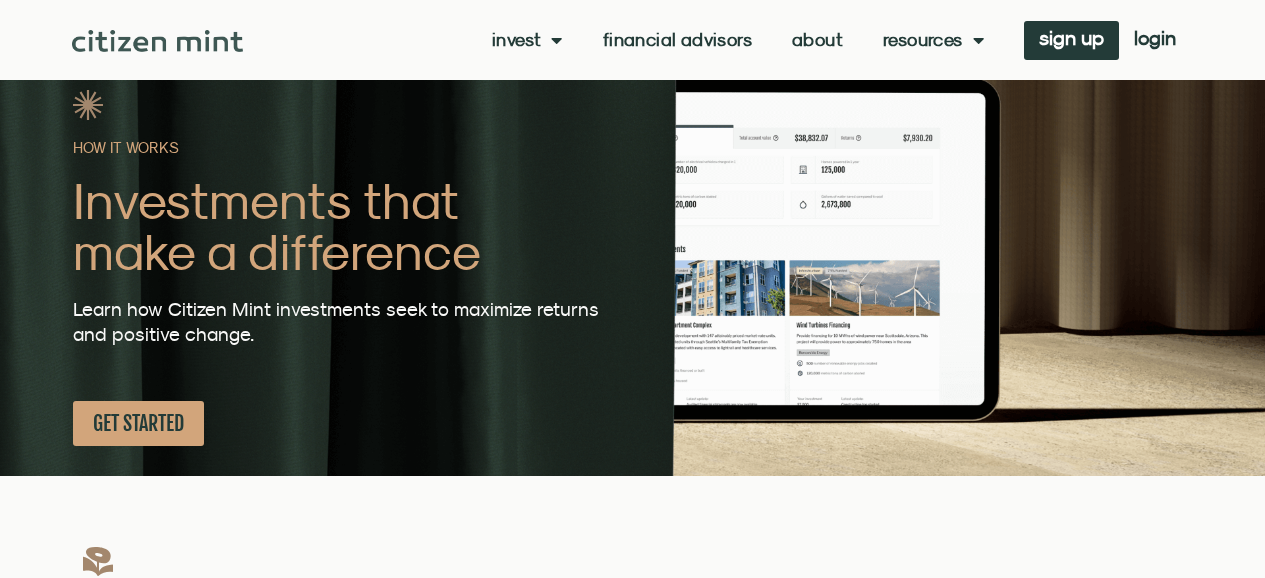 scroll, scrollTop: 400, scrollLeft: 0, axis: vertical 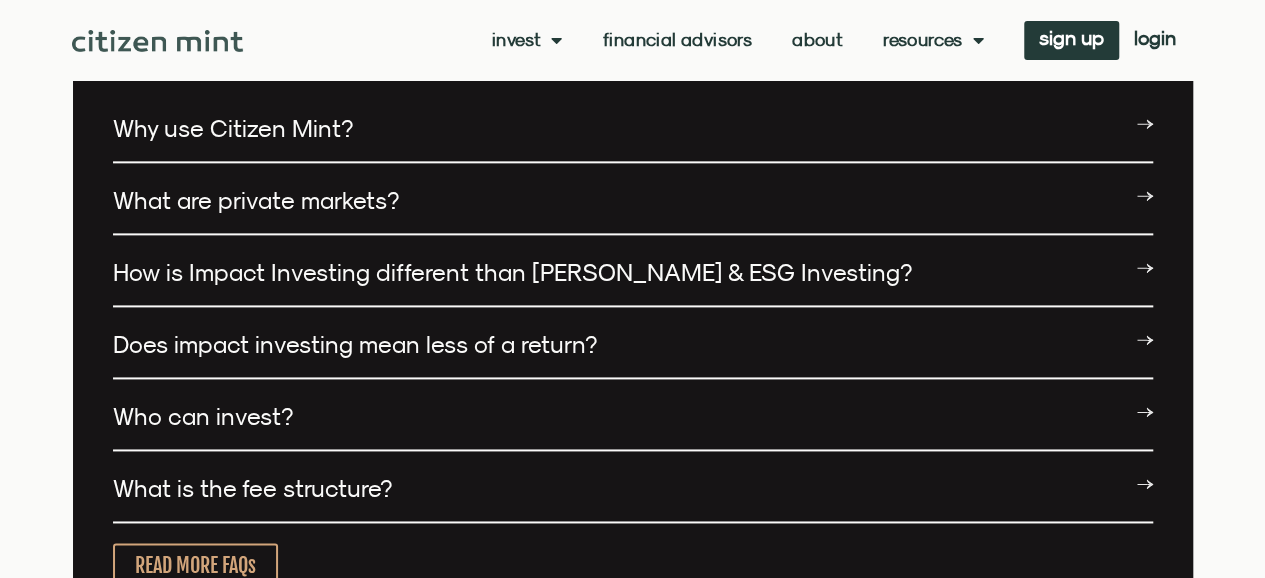 click 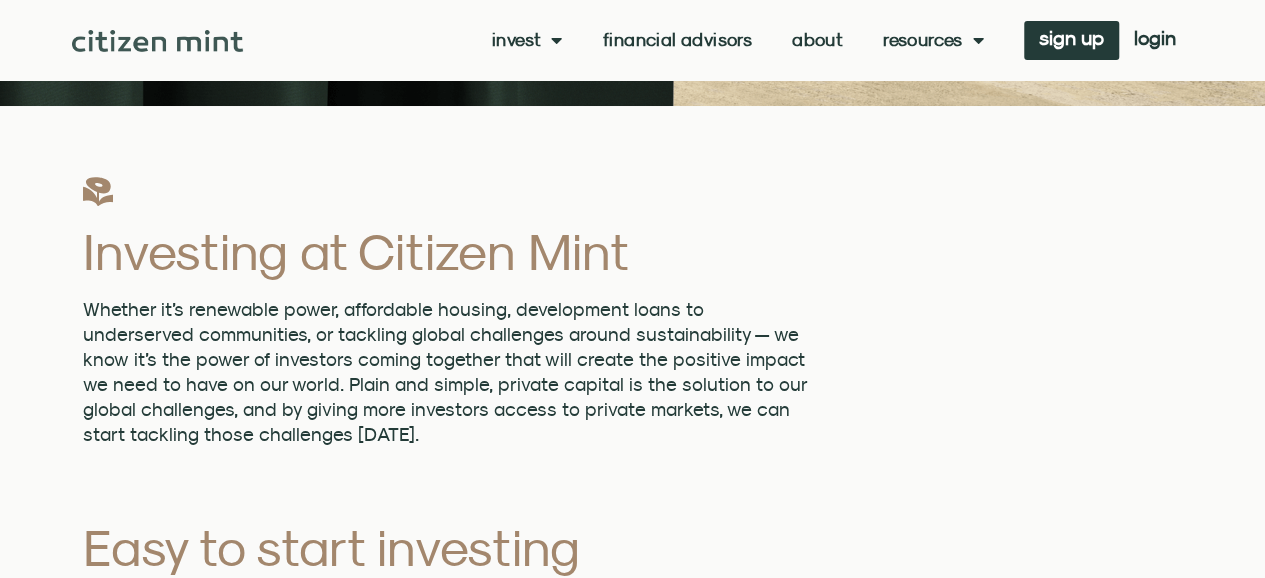 scroll, scrollTop: 0, scrollLeft: 0, axis: both 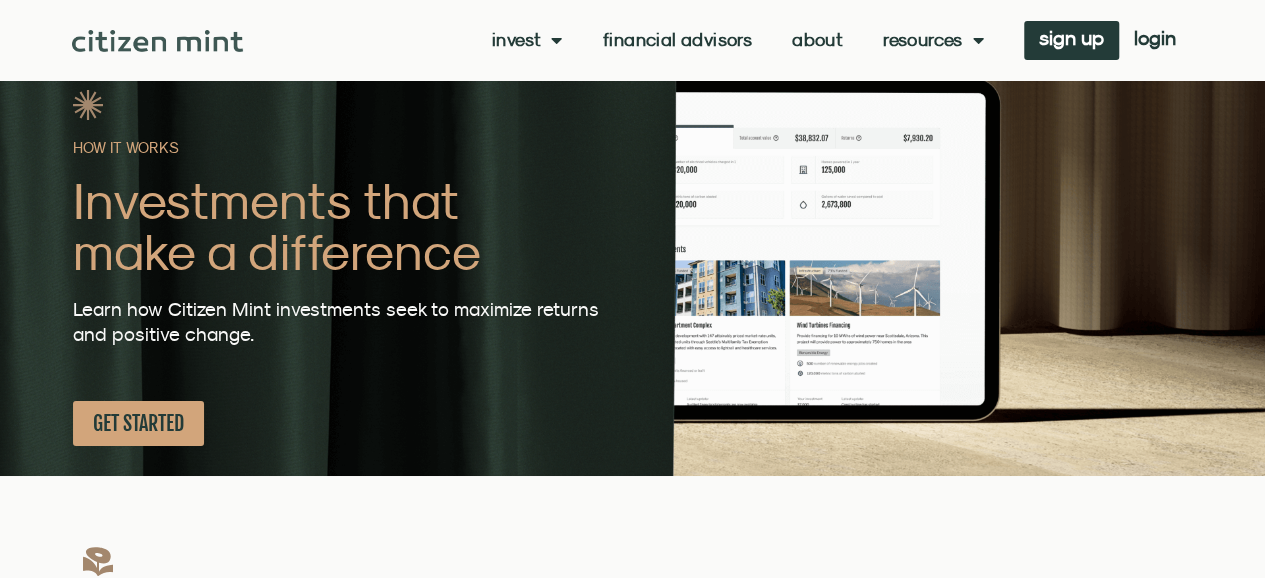 click on "Resources" 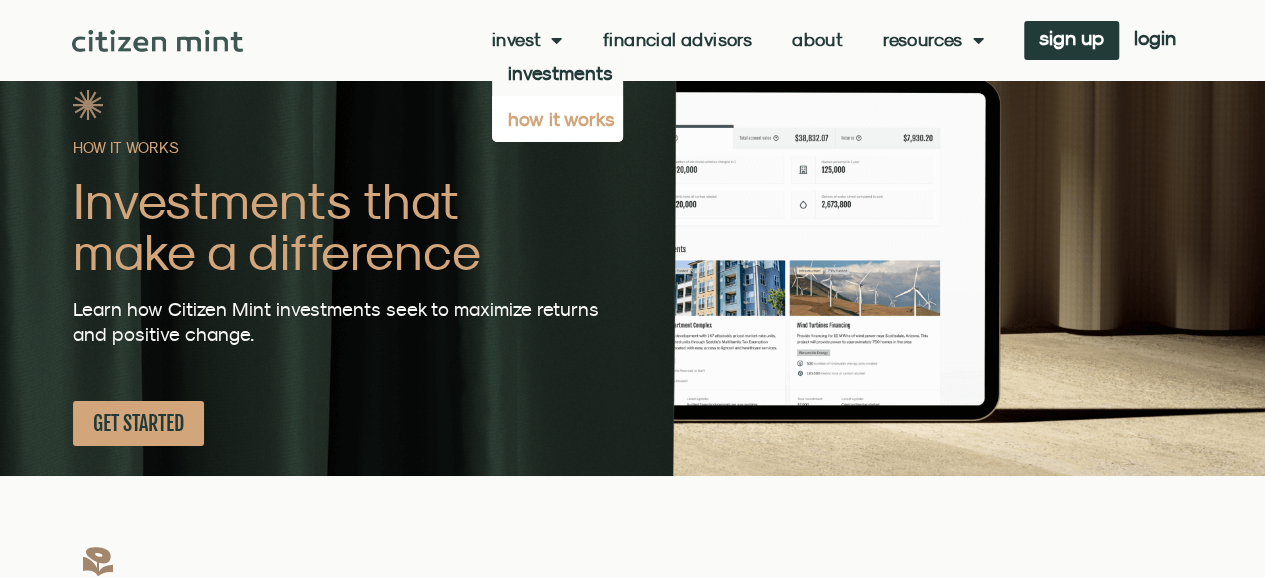 click 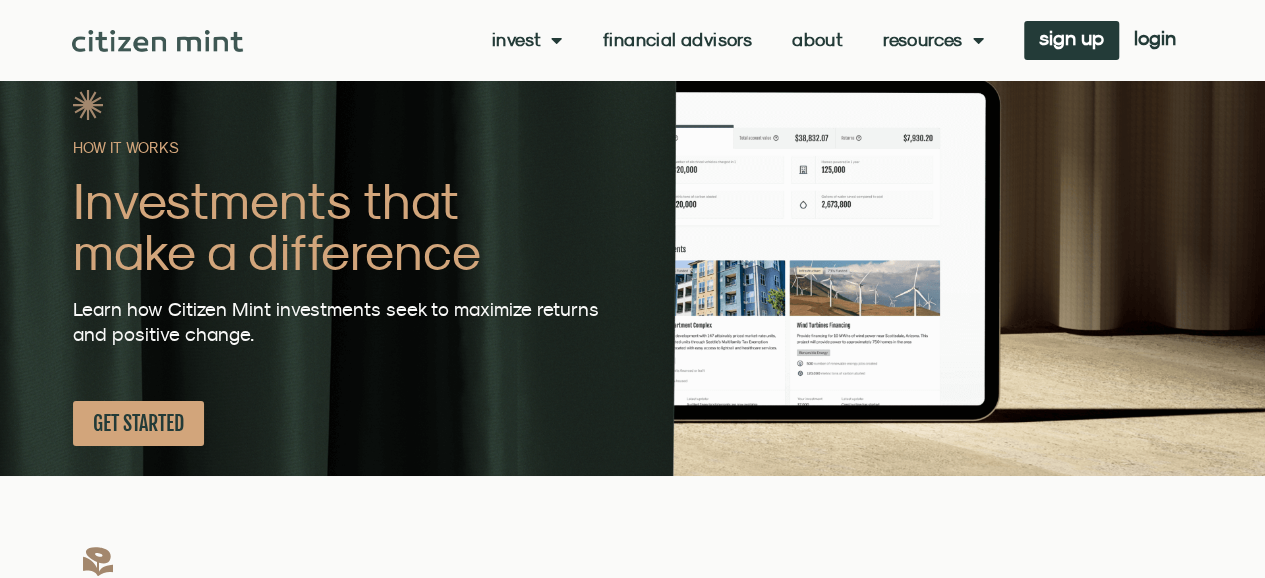 click on "Invest
investments
how it works
Financial Advisors
About
Resources
insights
allocation planner
faqs
press
Invest
investments
how it works
Financial Advisors
About
Resources
insights
allocation planner
faqs
press
sign up
login" at bounding box center [717, 40] 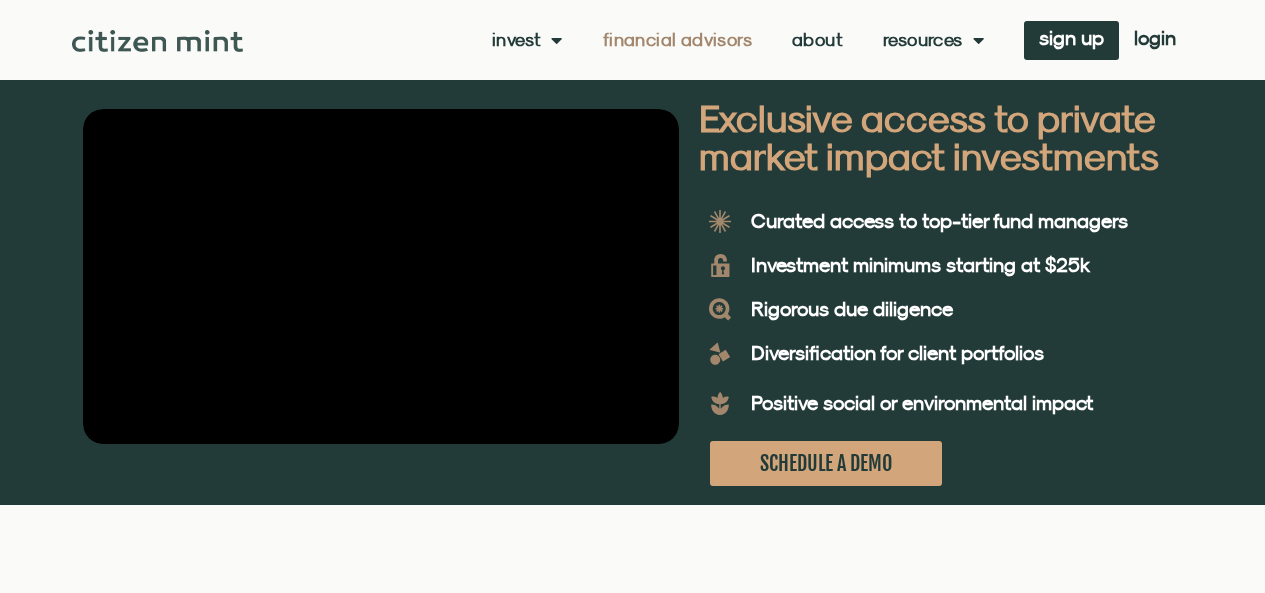 scroll, scrollTop: 0, scrollLeft: 0, axis: both 